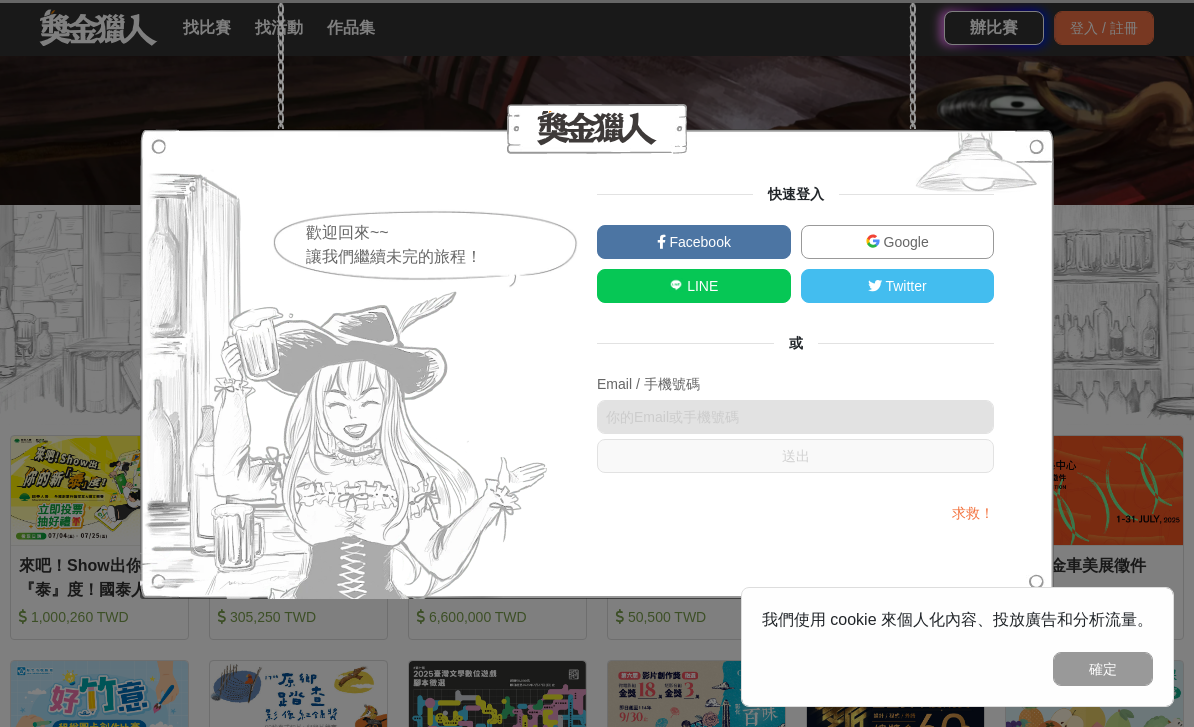 scroll, scrollTop: 0, scrollLeft: 0, axis: both 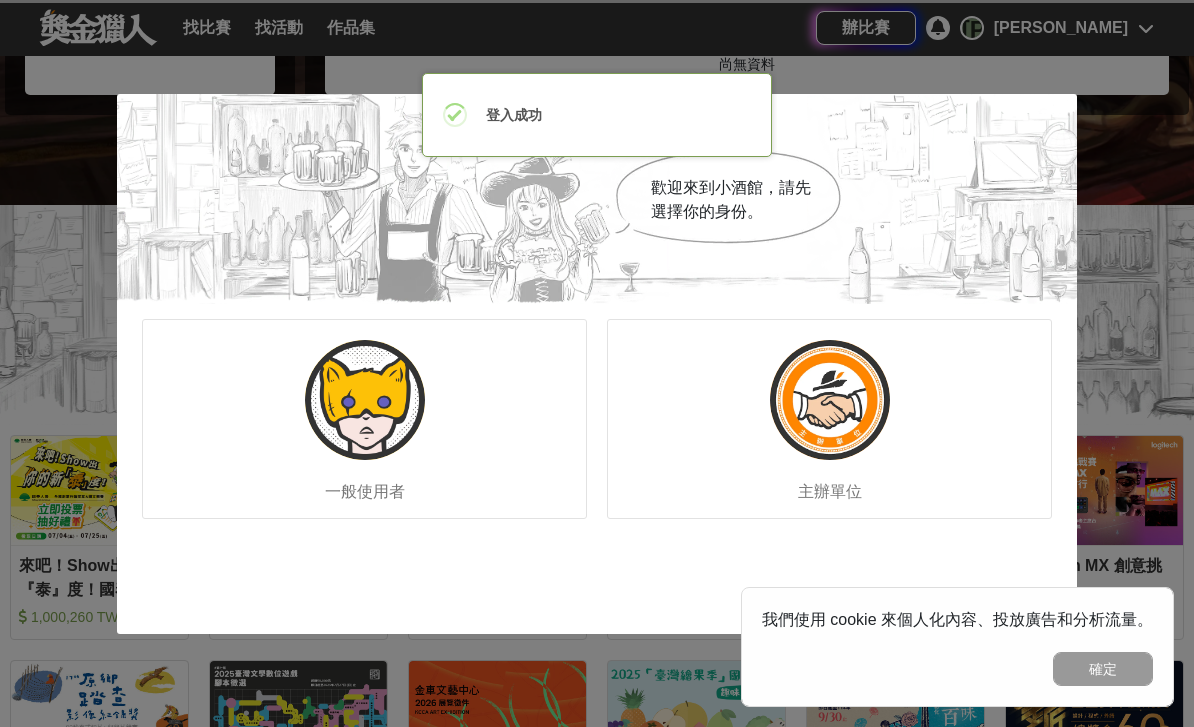 click on "一般使用者" at bounding box center [364, 419] 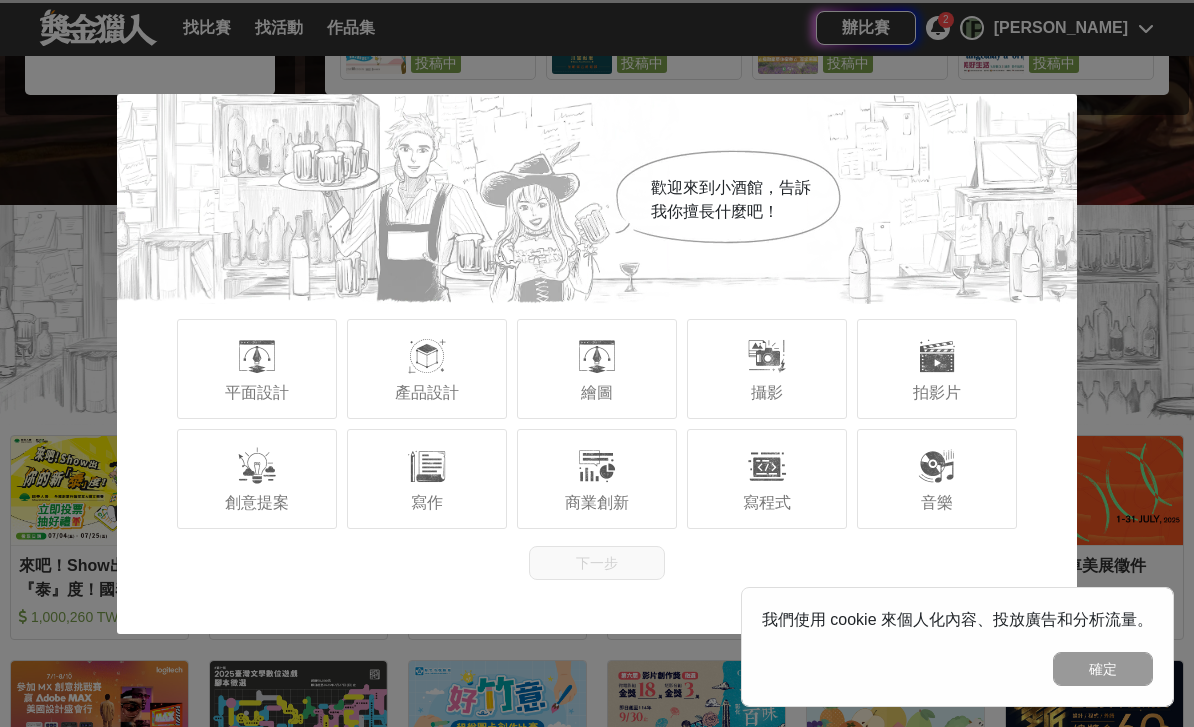 click at bounding box center [427, 466] 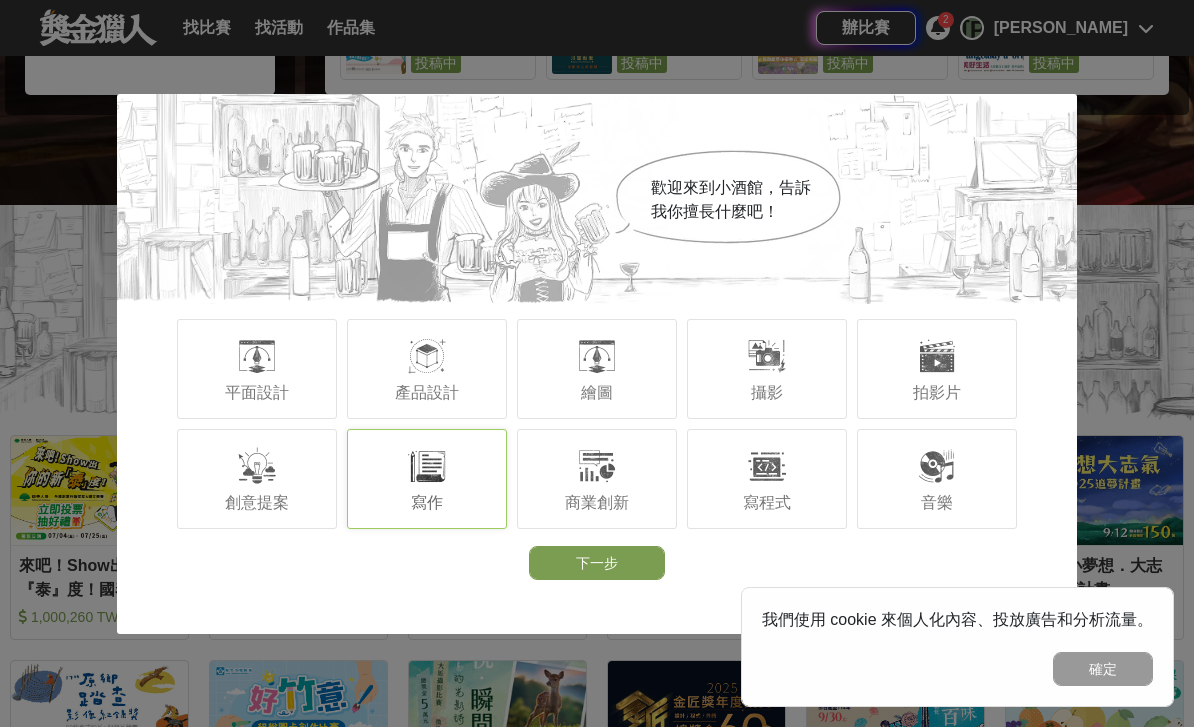 click on "產品設計" at bounding box center (427, 369) 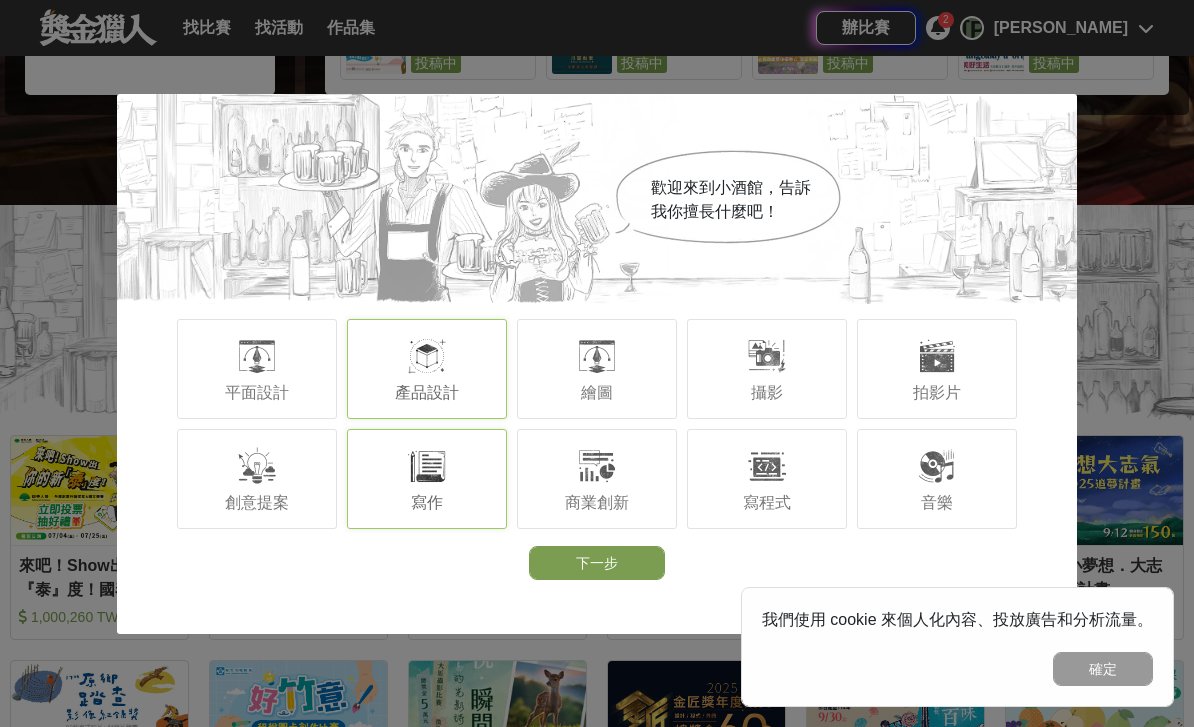 click on "產品設計" at bounding box center [427, 369] 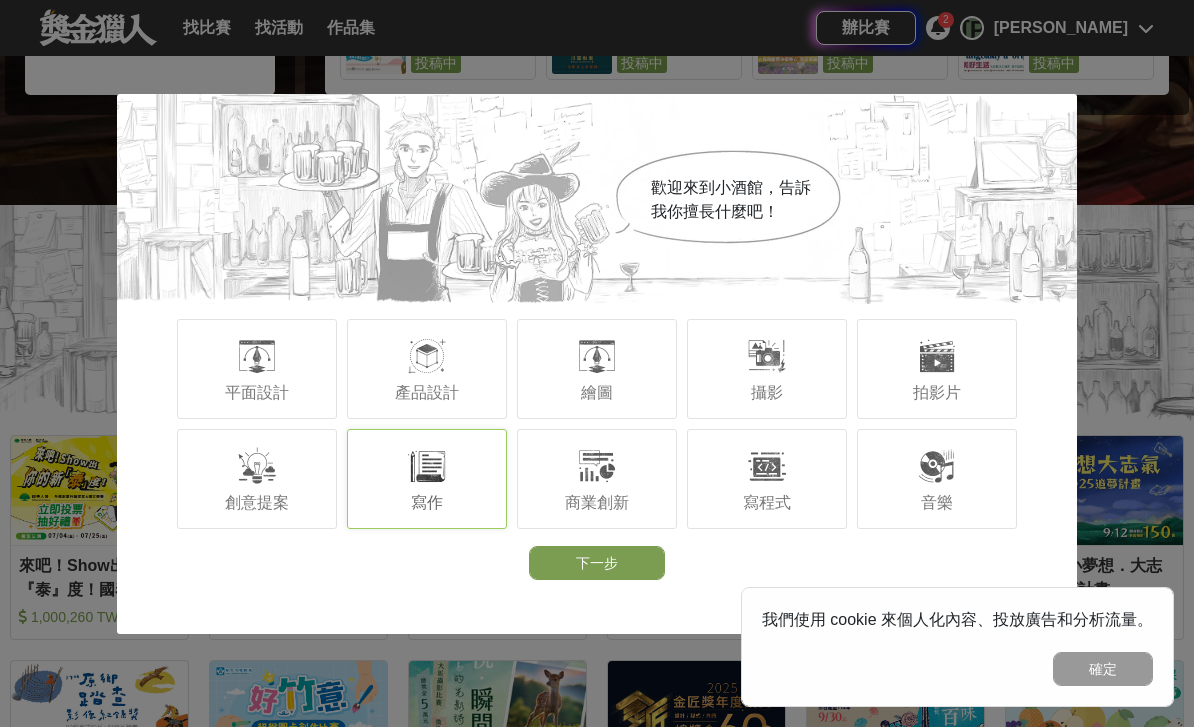 click on "繪圖" at bounding box center [597, 369] 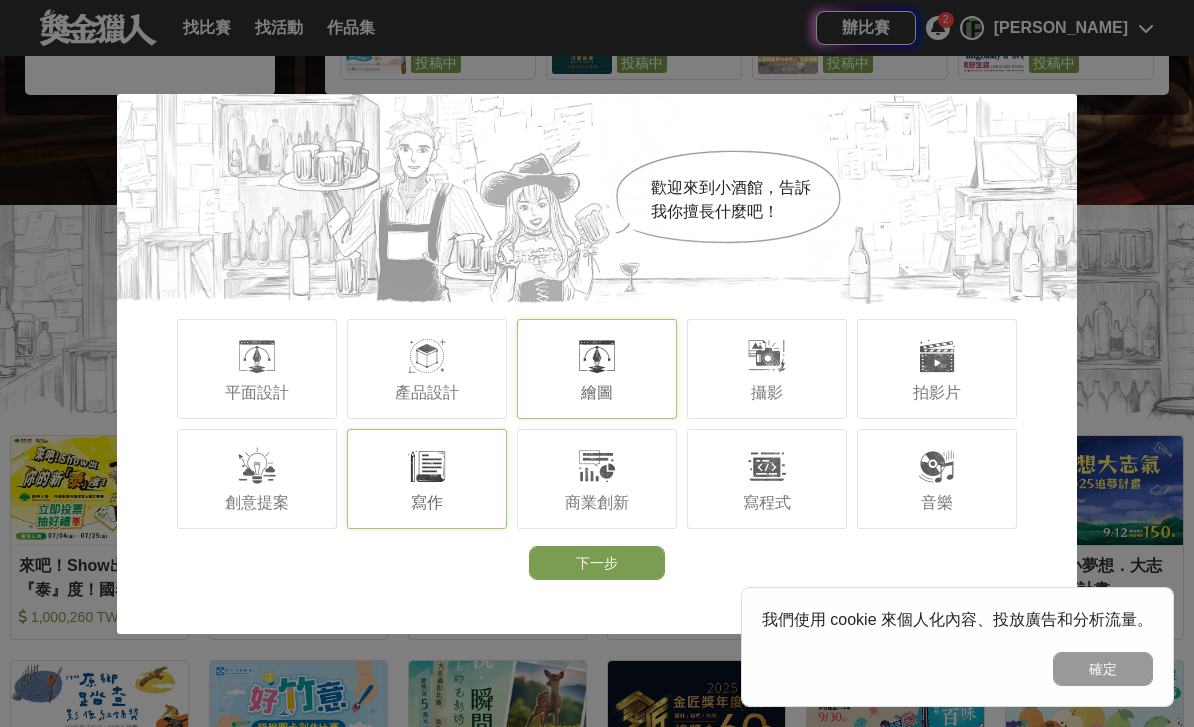 click at bounding box center [767, 356] 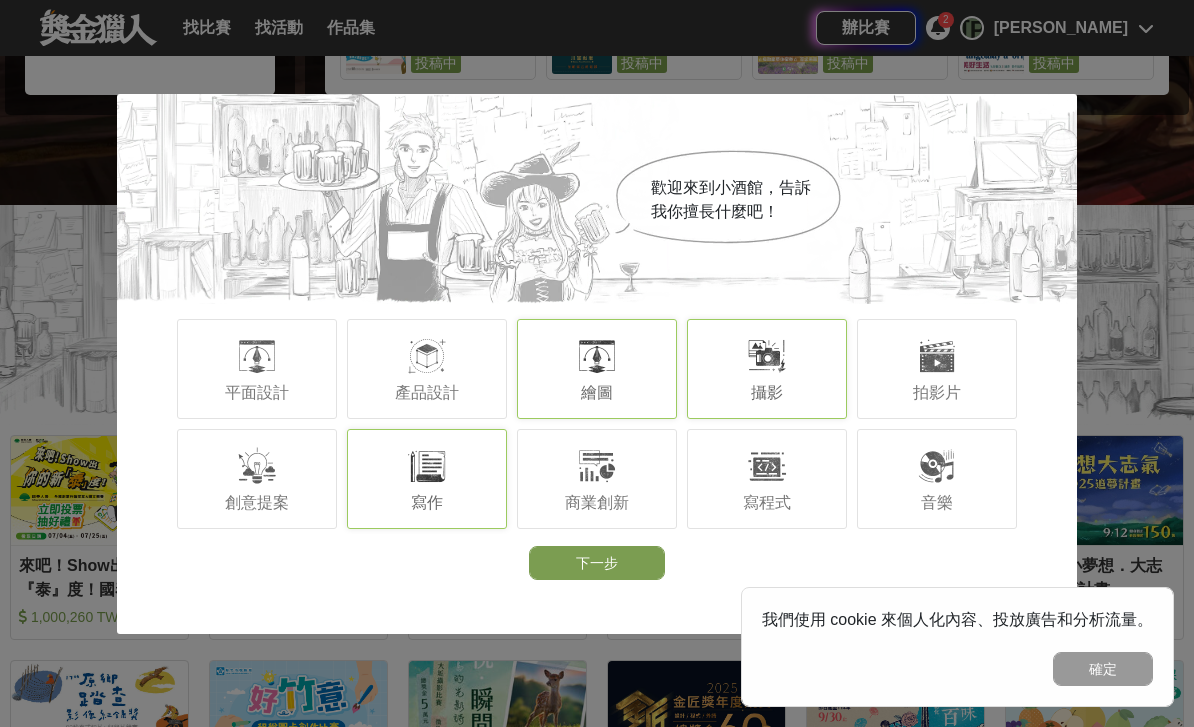 click at bounding box center (597, 356) 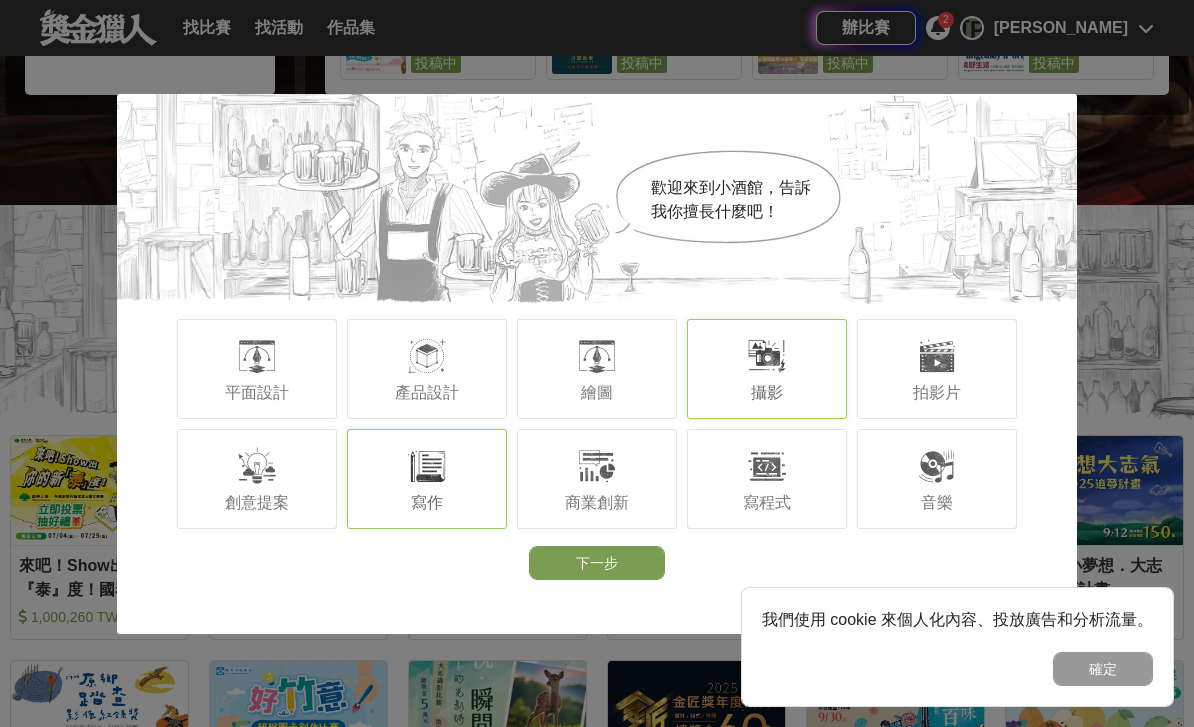 click at bounding box center (597, 356) 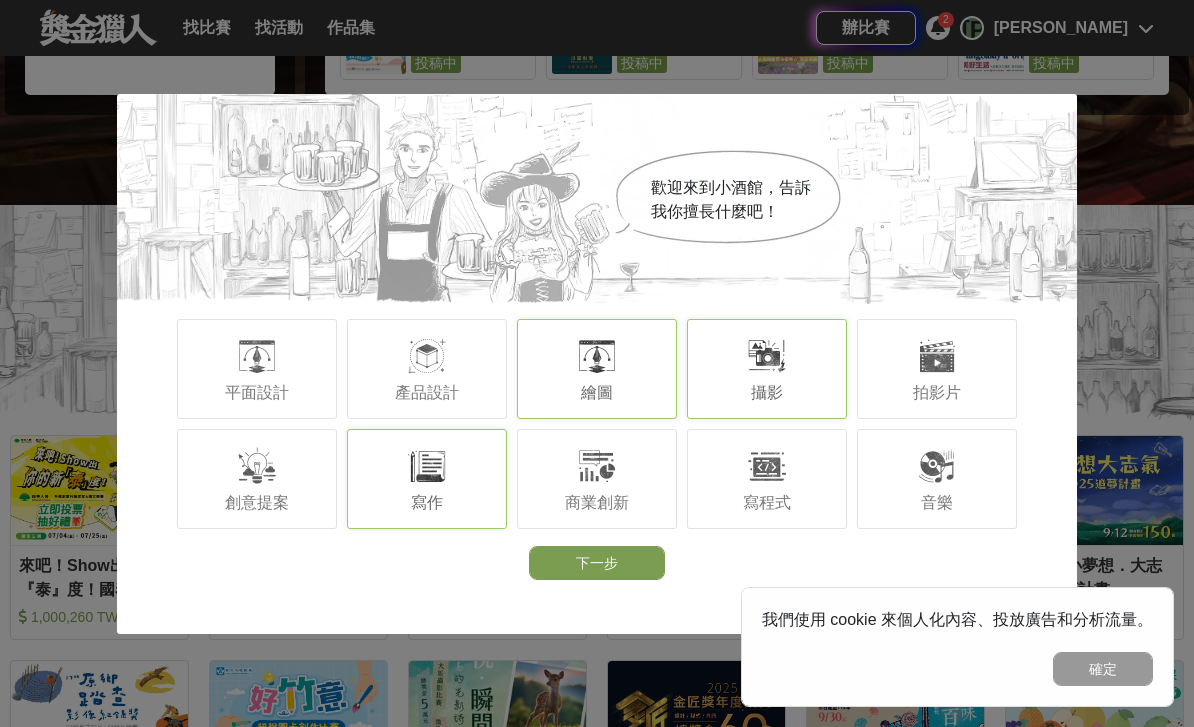 click on "繪圖" at bounding box center (597, 392) 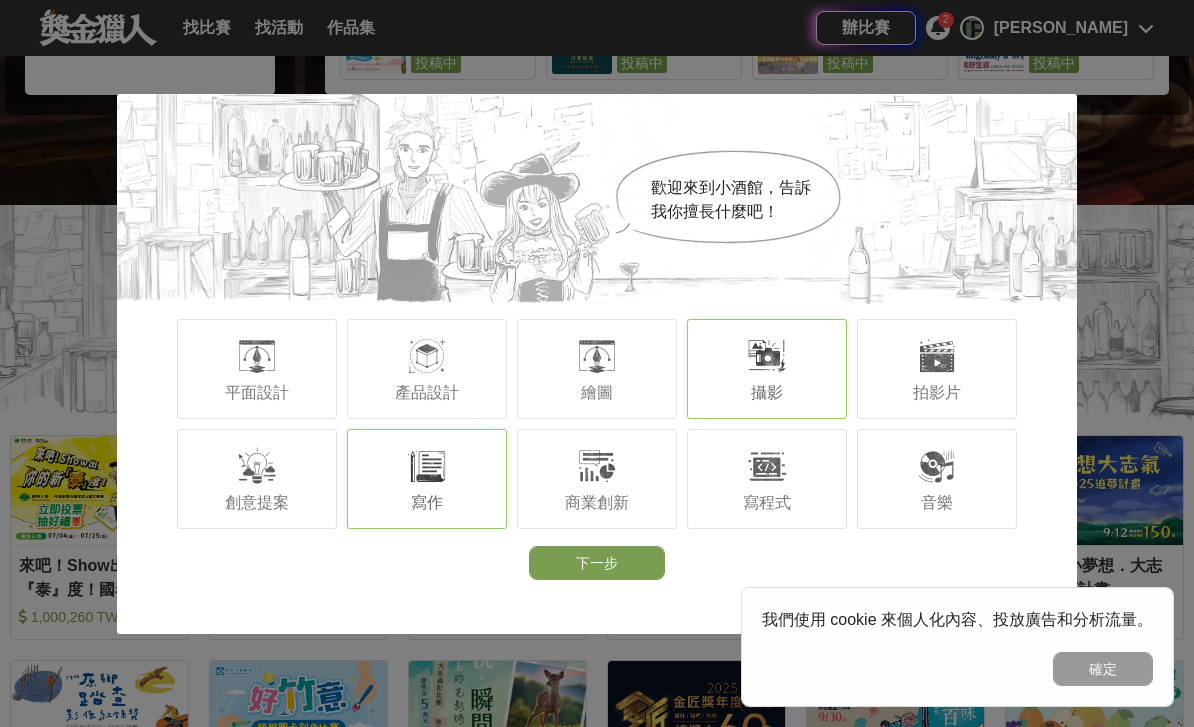 click on "確定" at bounding box center [1103, 669] 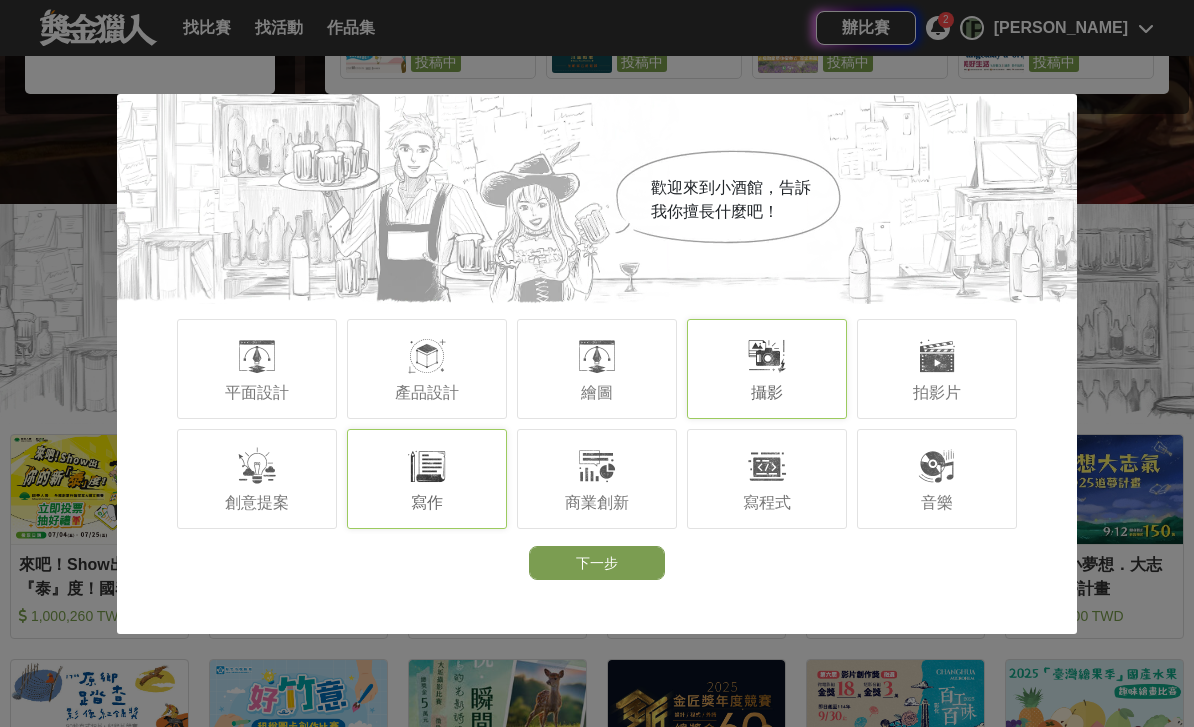 scroll, scrollTop: 524, scrollLeft: 0, axis: vertical 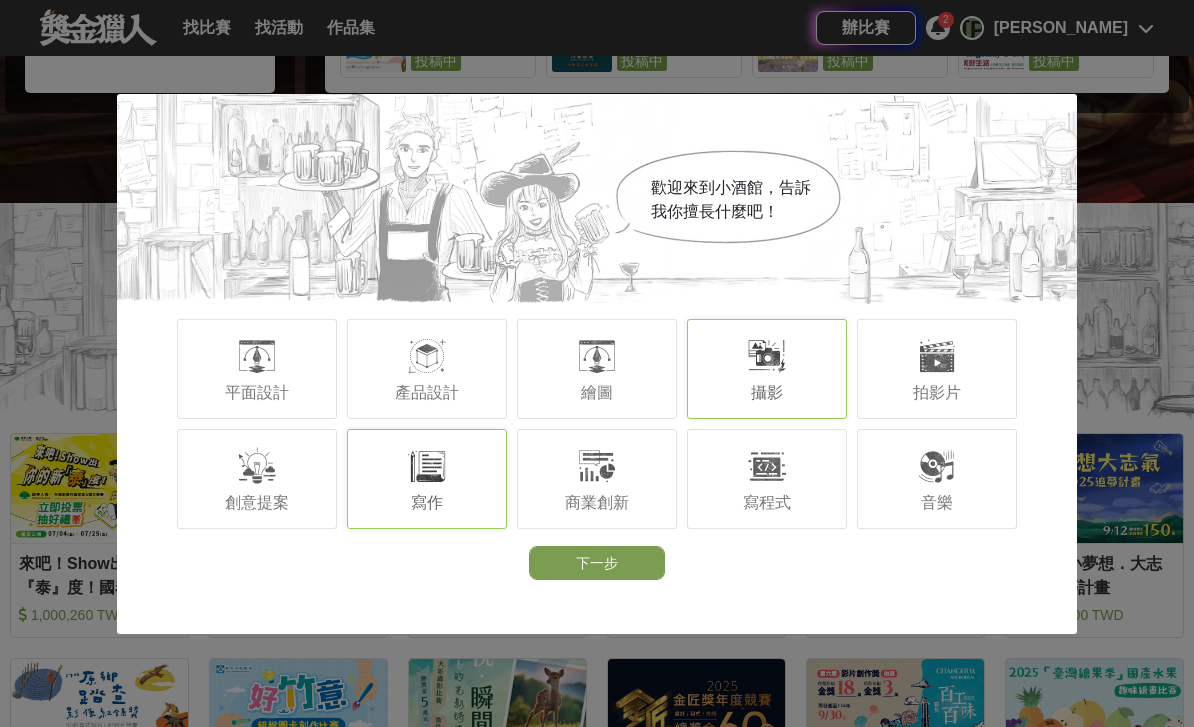 click on "下一步" at bounding box center (597, 563) 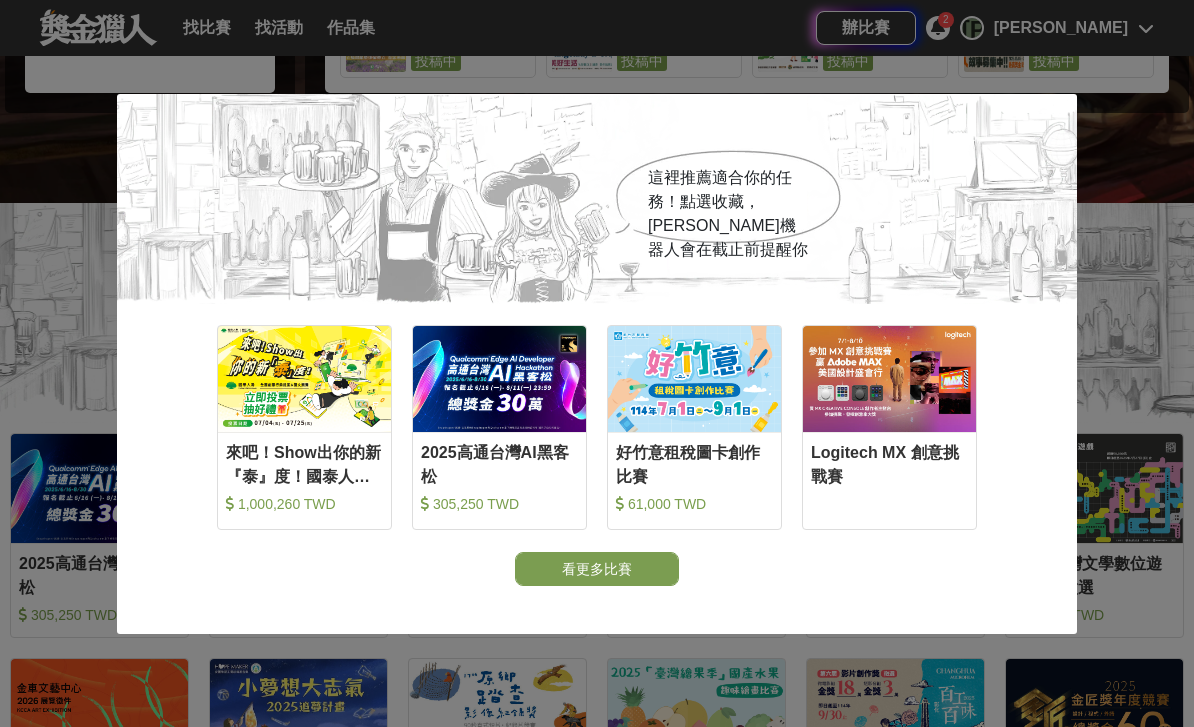 scroll, scrollTop: 505, scrollLeft: 0, axis: vertical 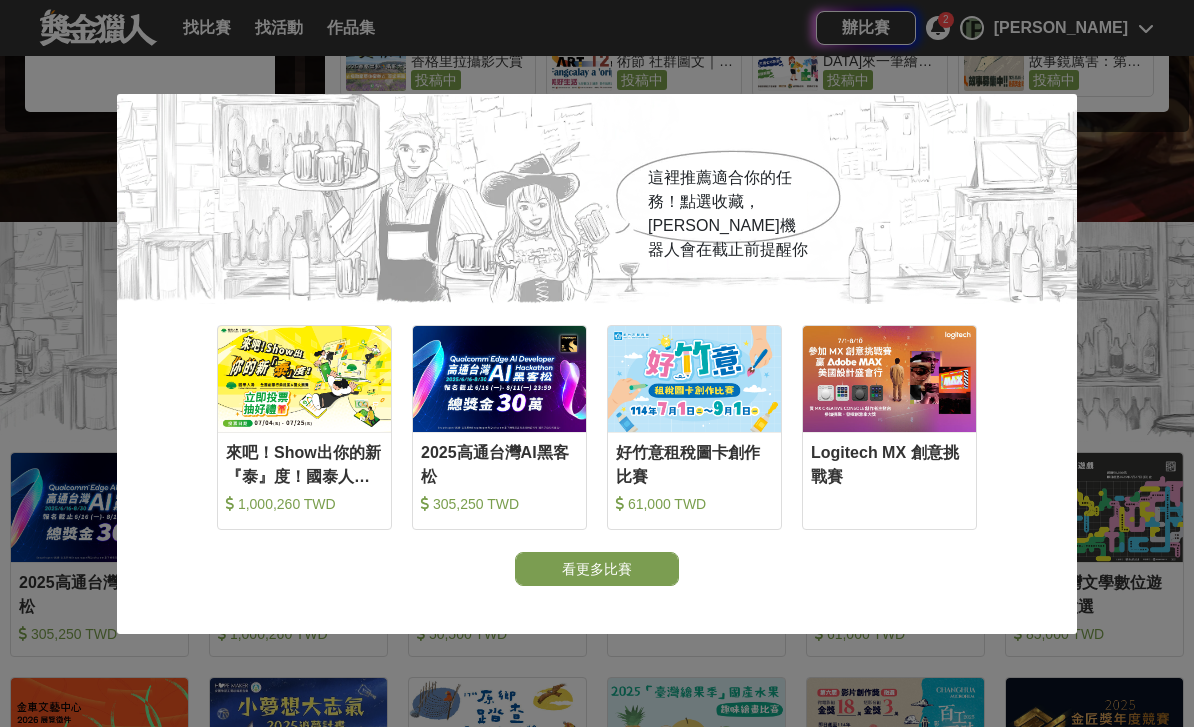 click on "看更多比賽" at bounding box center [597, 569] 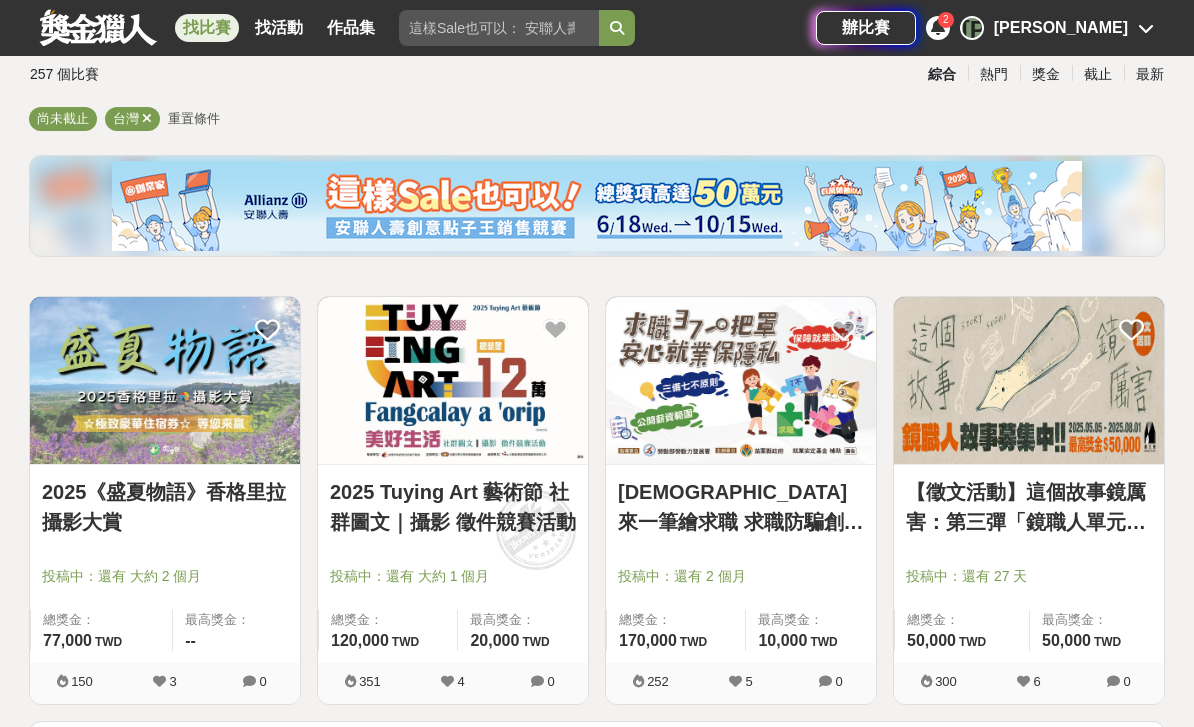 scroll, scrollTop: 47, scrollLeft: 0, axis: vertical 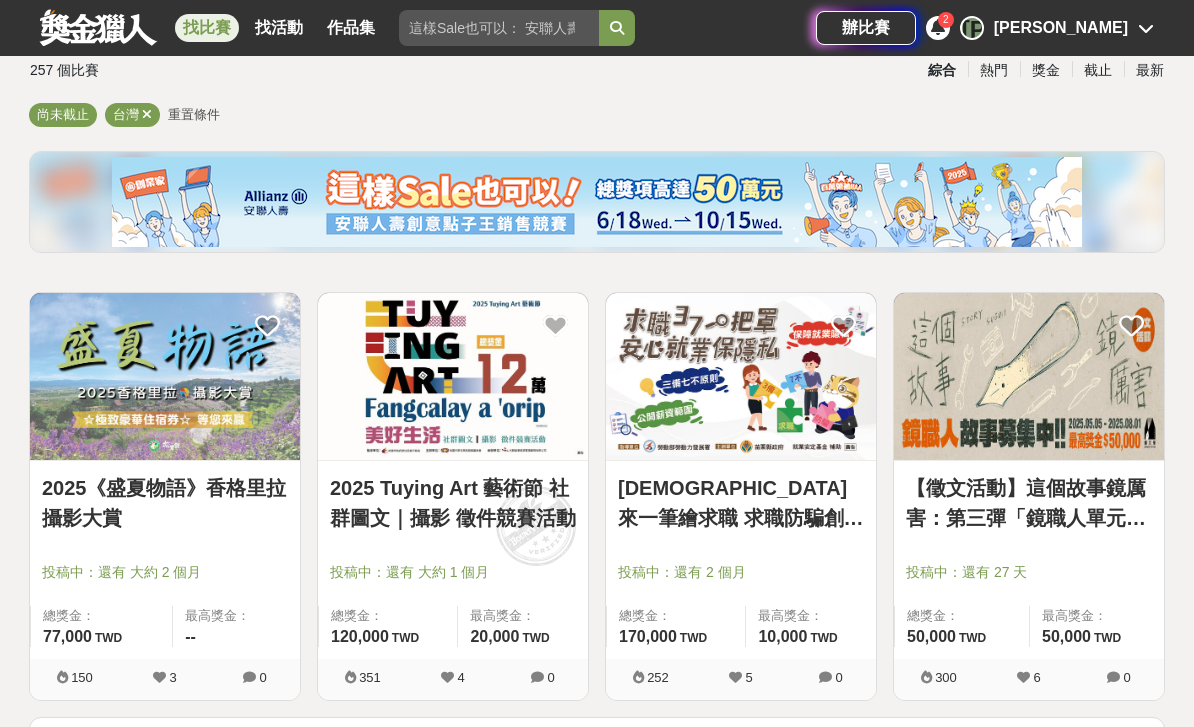 click on "找活動" at bounding box center [279, 28] 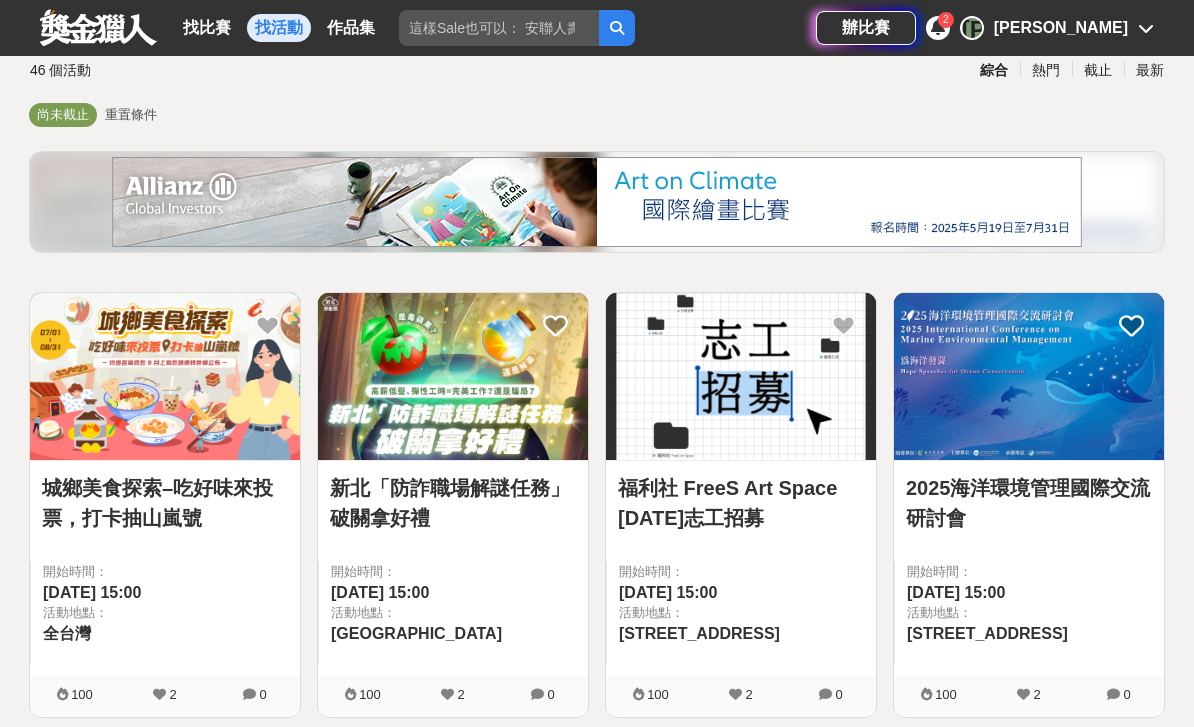 scroll, scrollTop: 46, scrollLeft: 0, axis: vertical 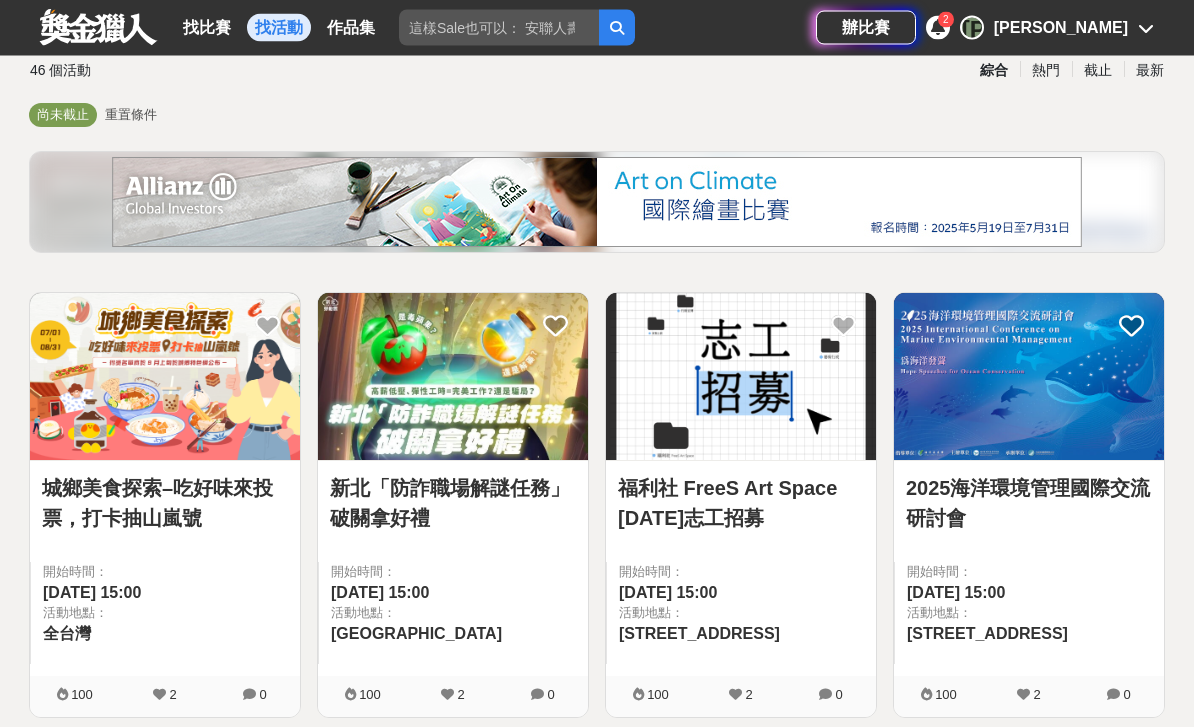click on "找比賽" at bounding box center (207, 28) 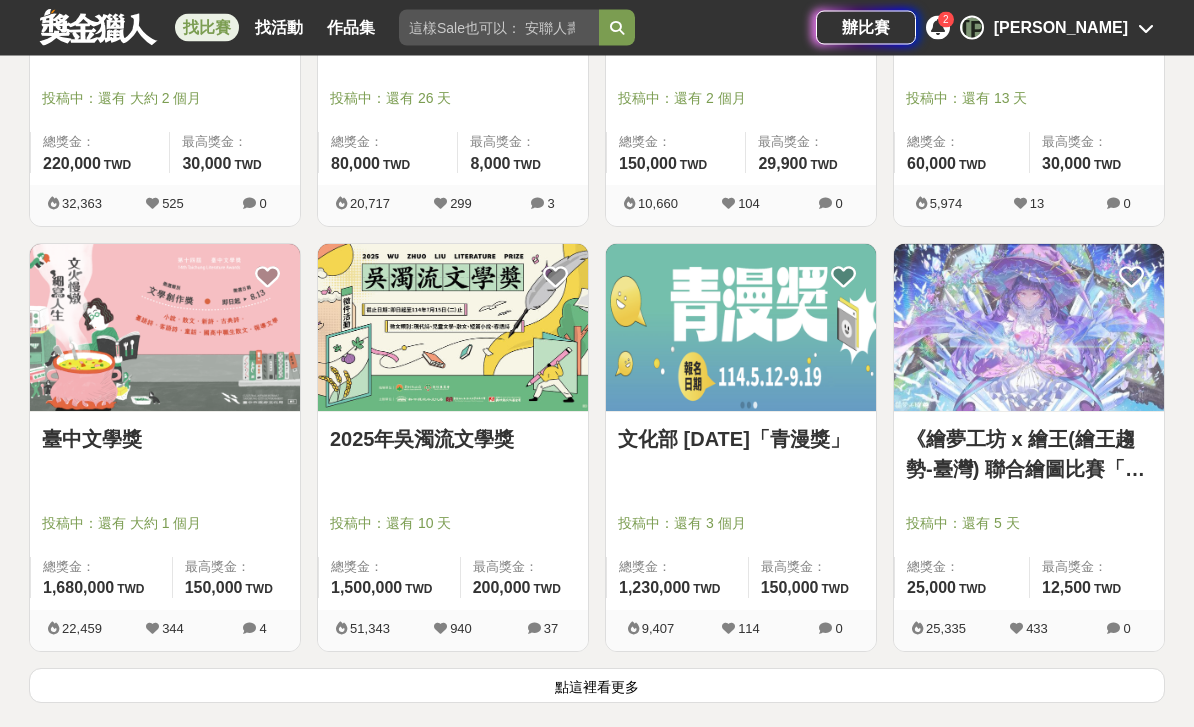 scroll, scrollTop: 2321, scrollLeft: 0, axis: vertical 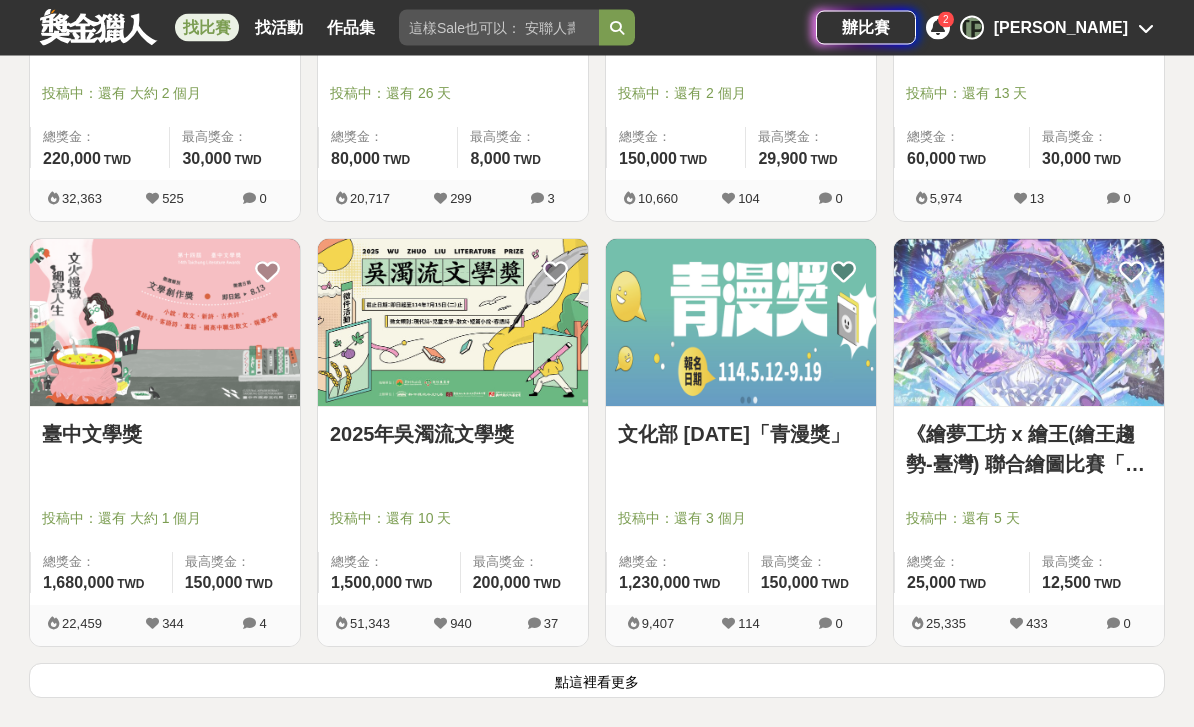 click on "點這裡看更多" at bounding box center [597, 681] 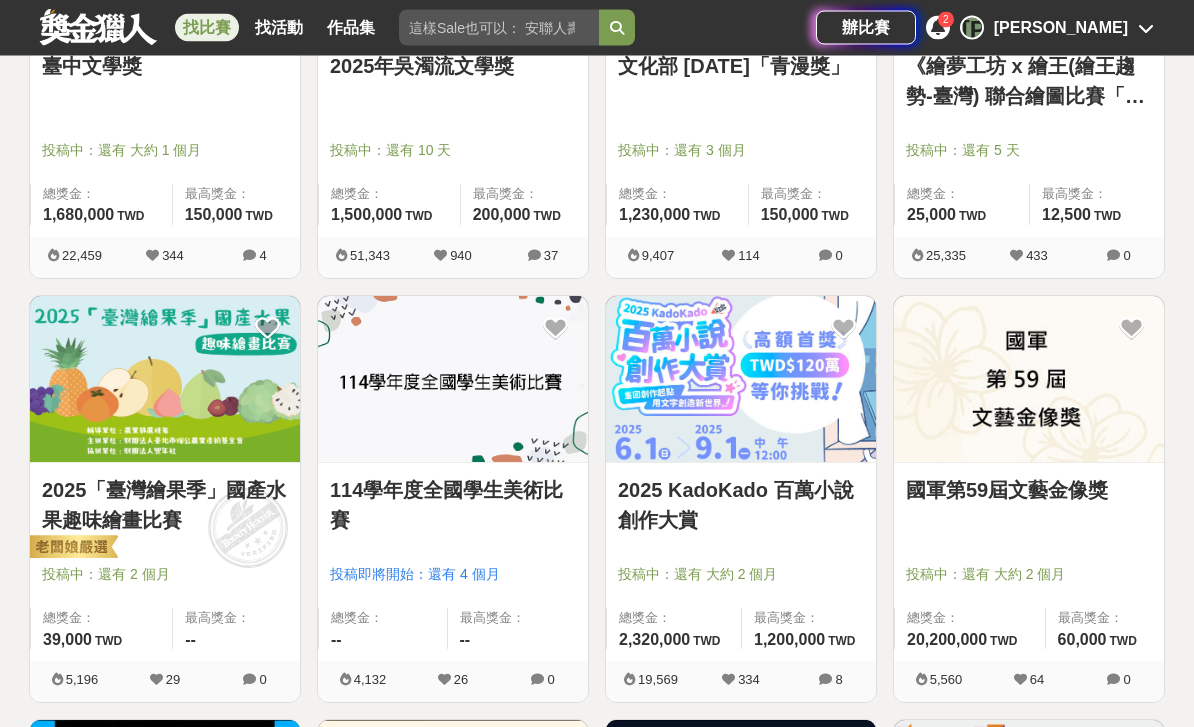 scroll, scrollTop: 2691, scrollLeft: 0, axis: vertical 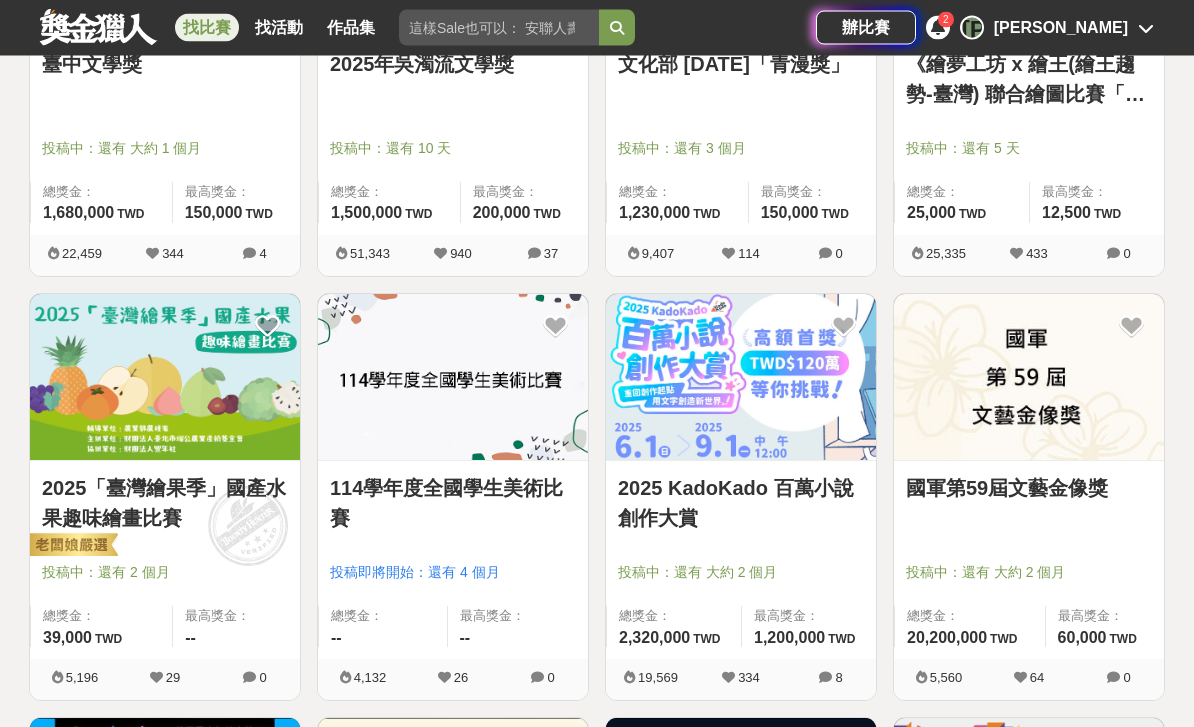 click on "投稿中：還有 10 天" at bounding box center [453, 158] 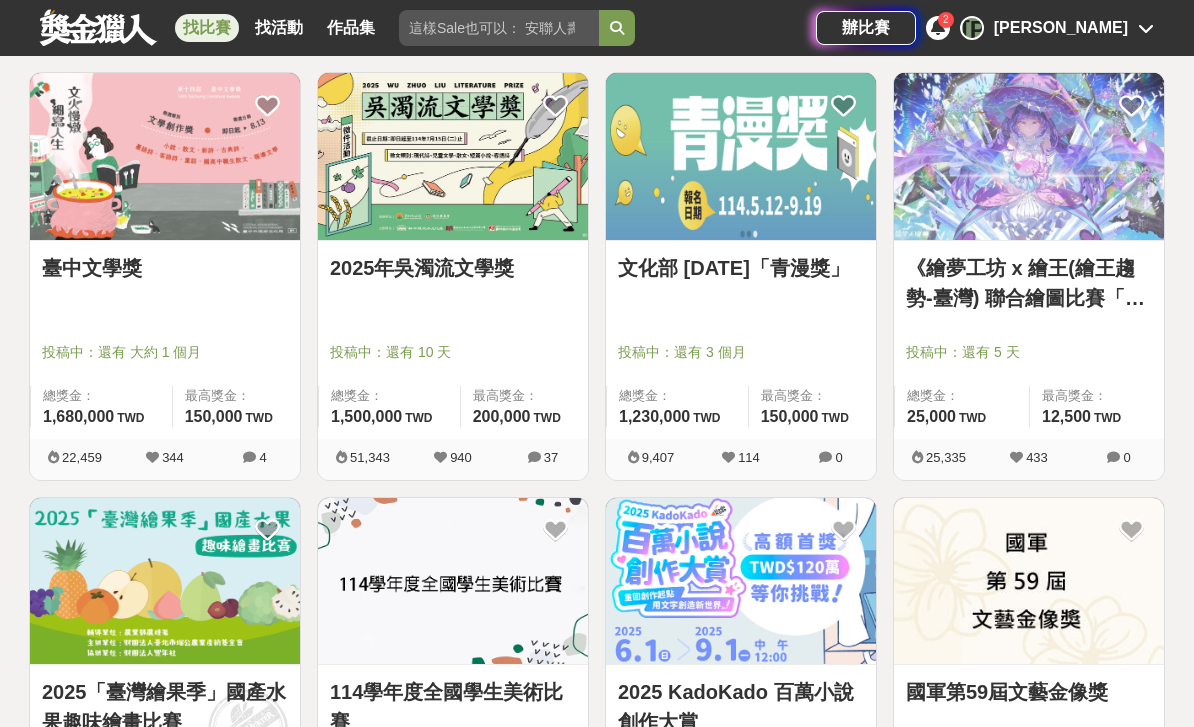 scroll, scrollTop: 2446, scrollLeft: 0, axis: vertical 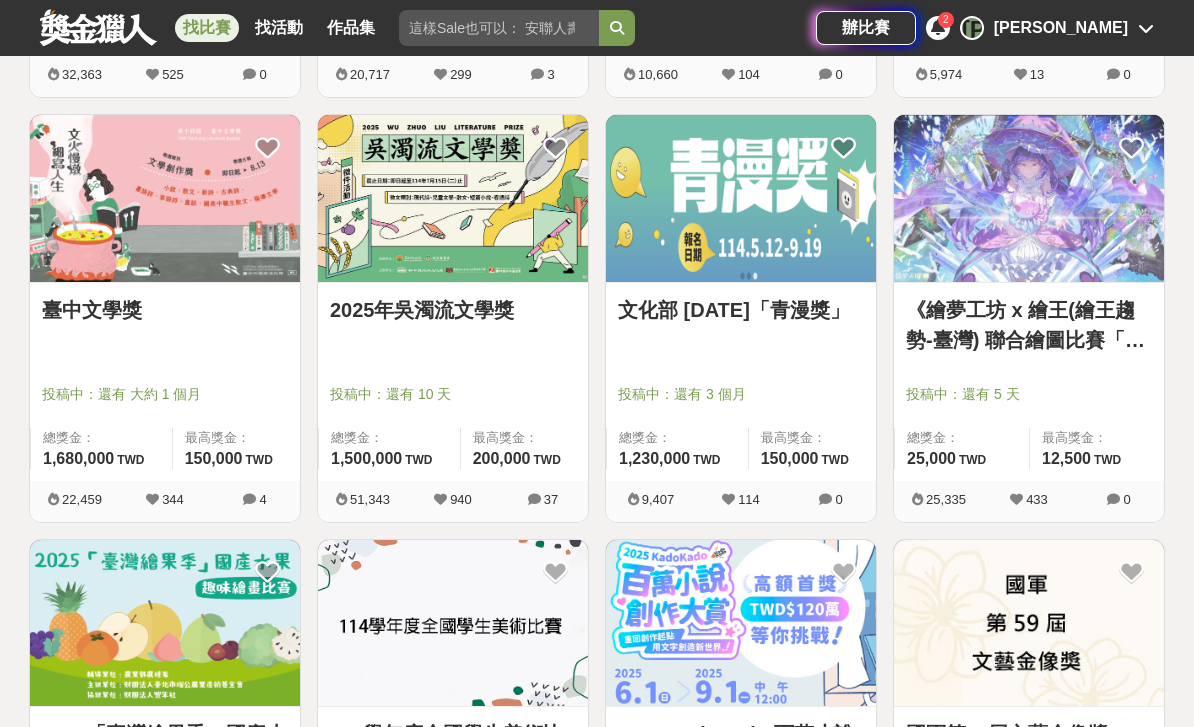 click at bounding box center (453, 198) 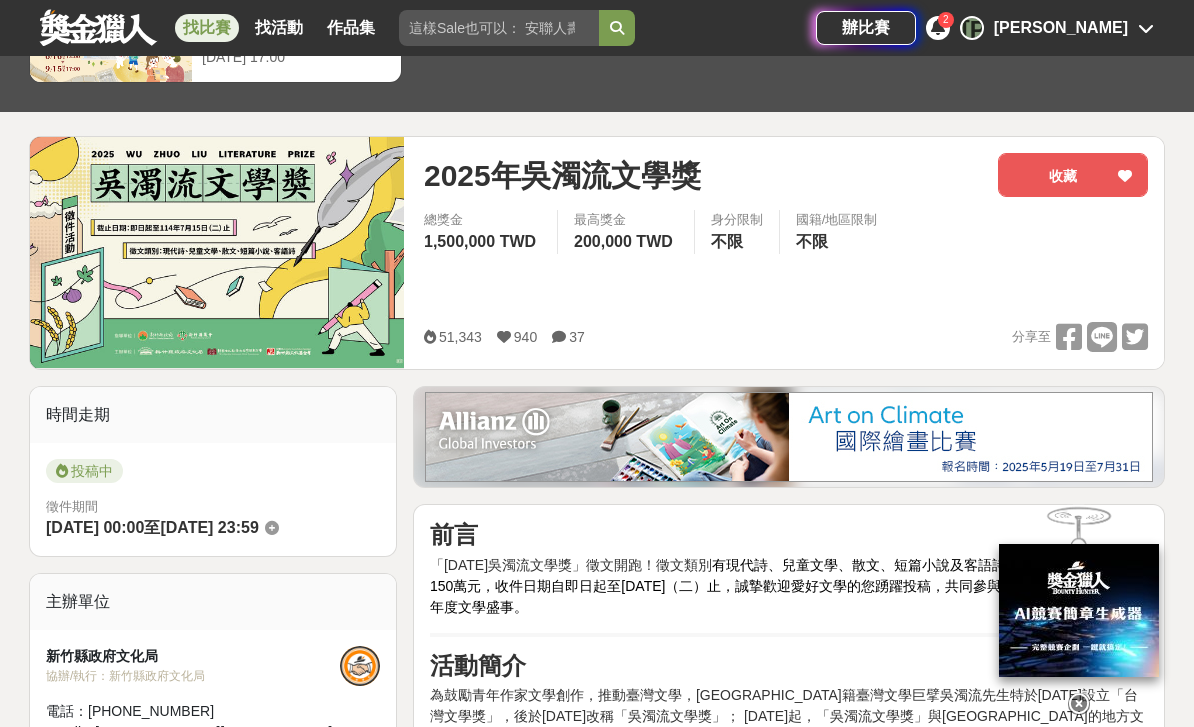 scroll, scrollTop: 221, scrollLeft: 0, axis: vertical 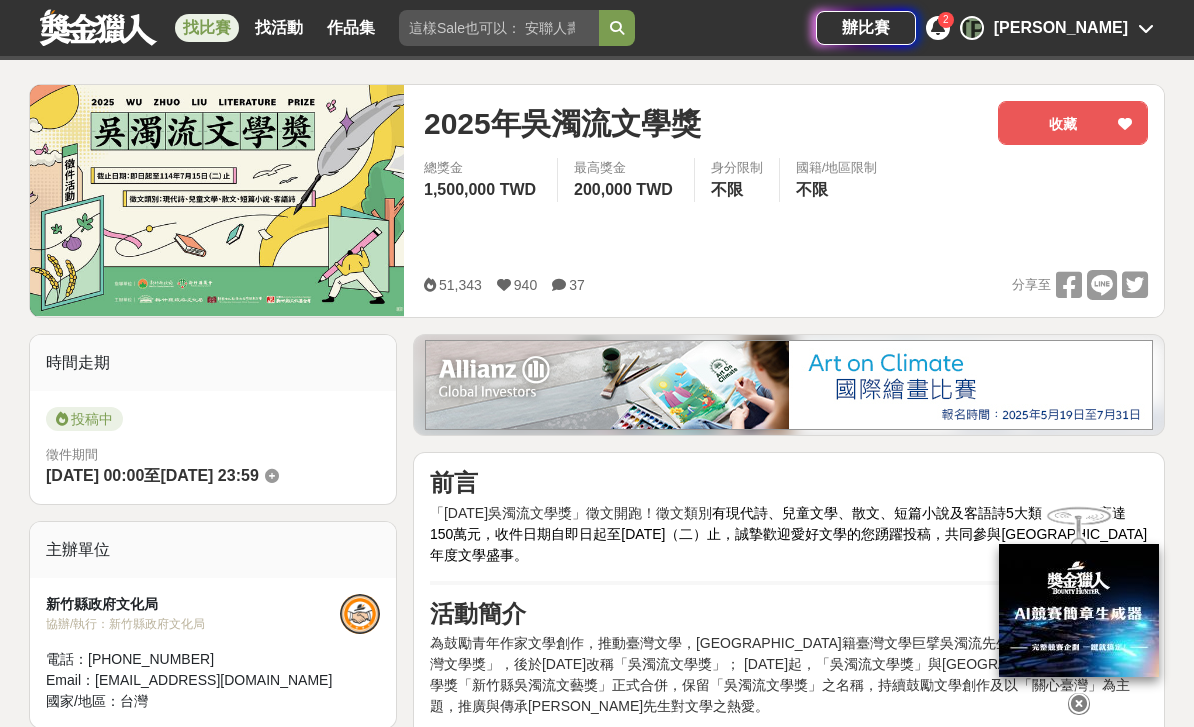 click at bounding box center [1079, 704] 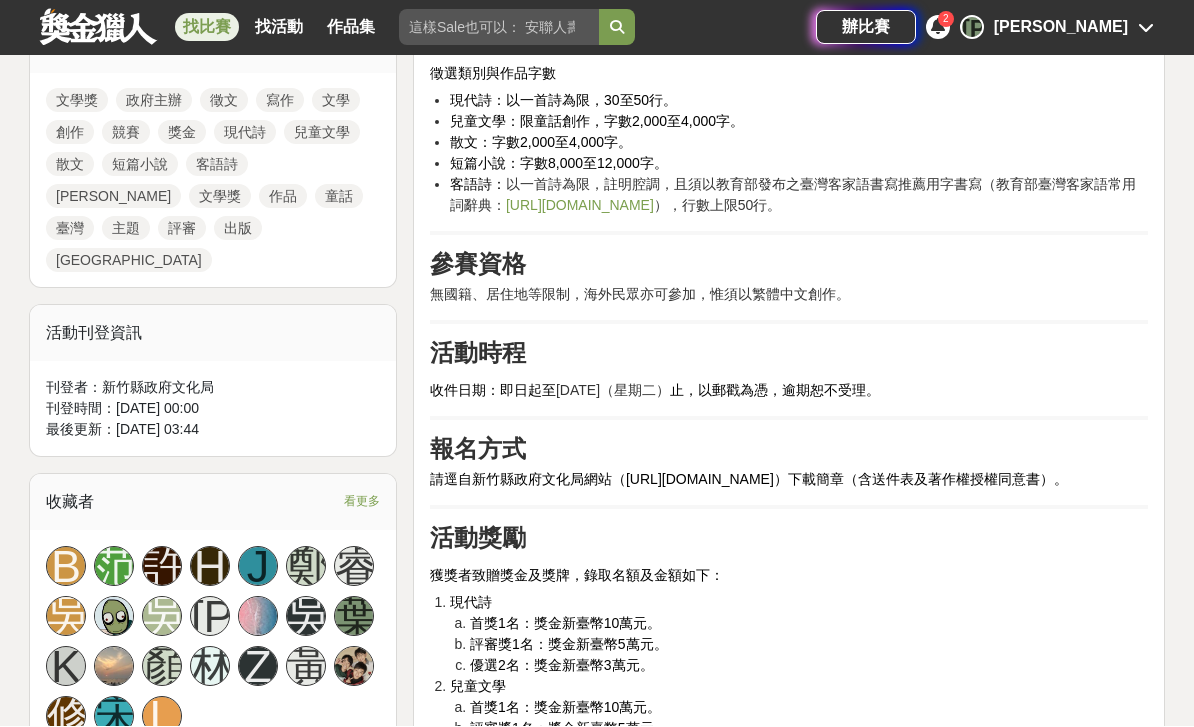scroll, scrollTop: 950, scrollLeft: 0, axis: vertical 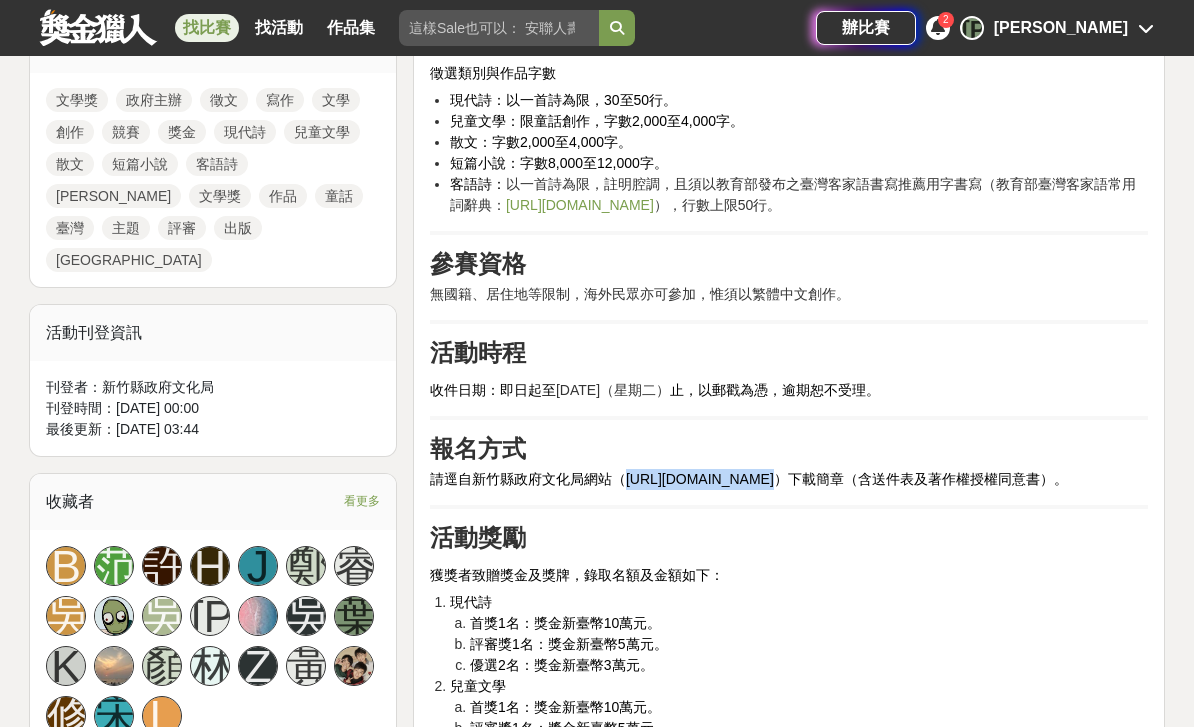 copy on "[URL][DOMAIN_NAME]" 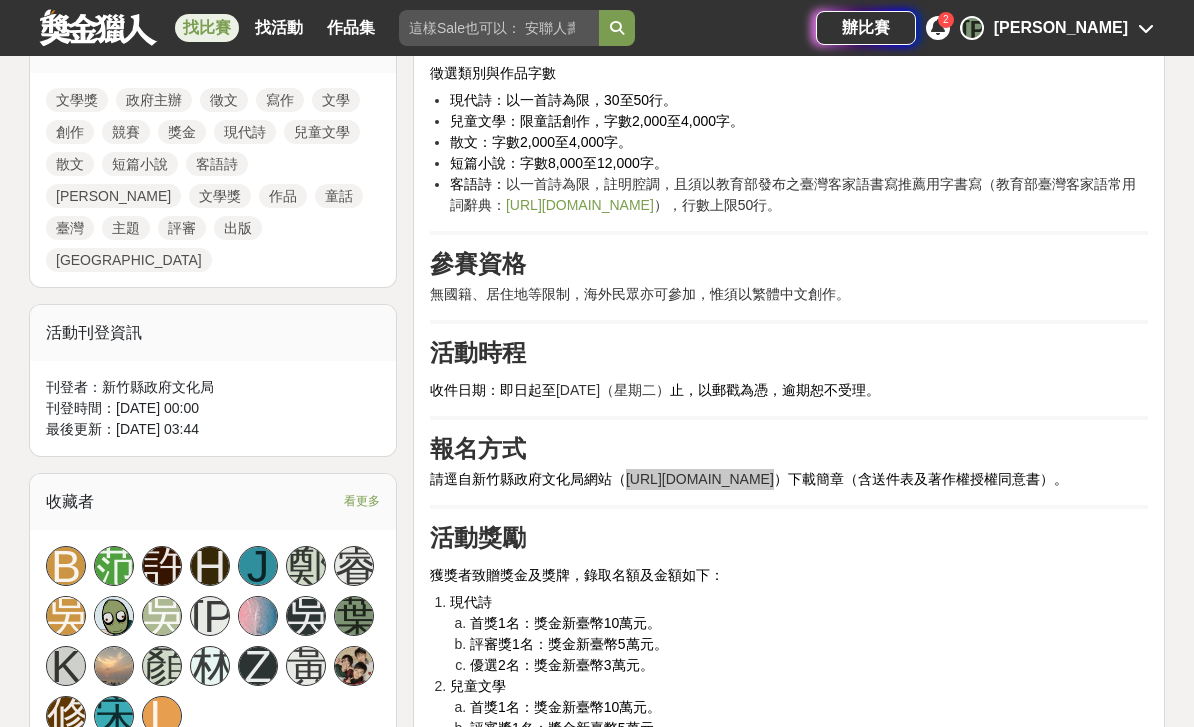 scroll, scrollTop: 949, scrollLeft: 0, axis: vertical 